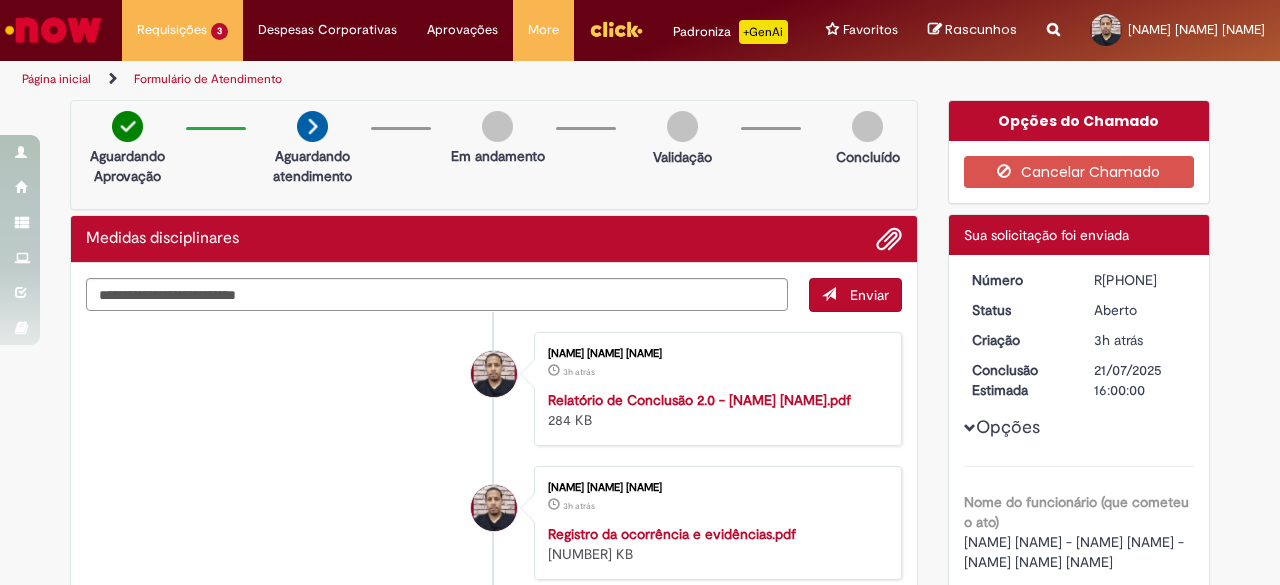 scroll, scrollTop: 0, scrollLeft: 0, axis: both 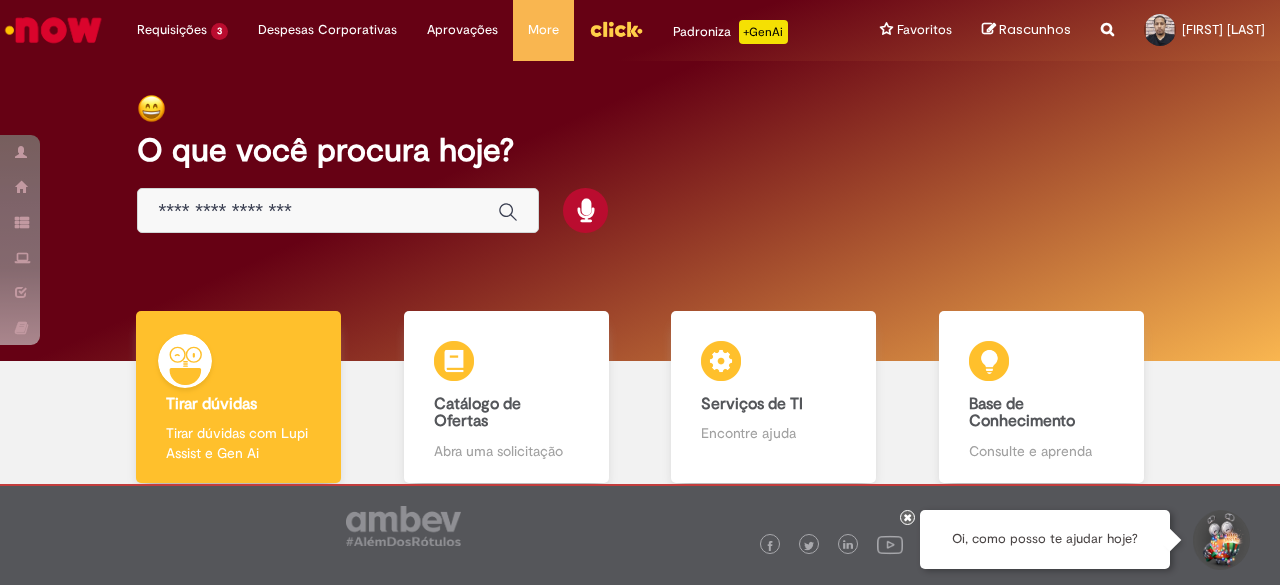 click at bounding box center [338, 210] 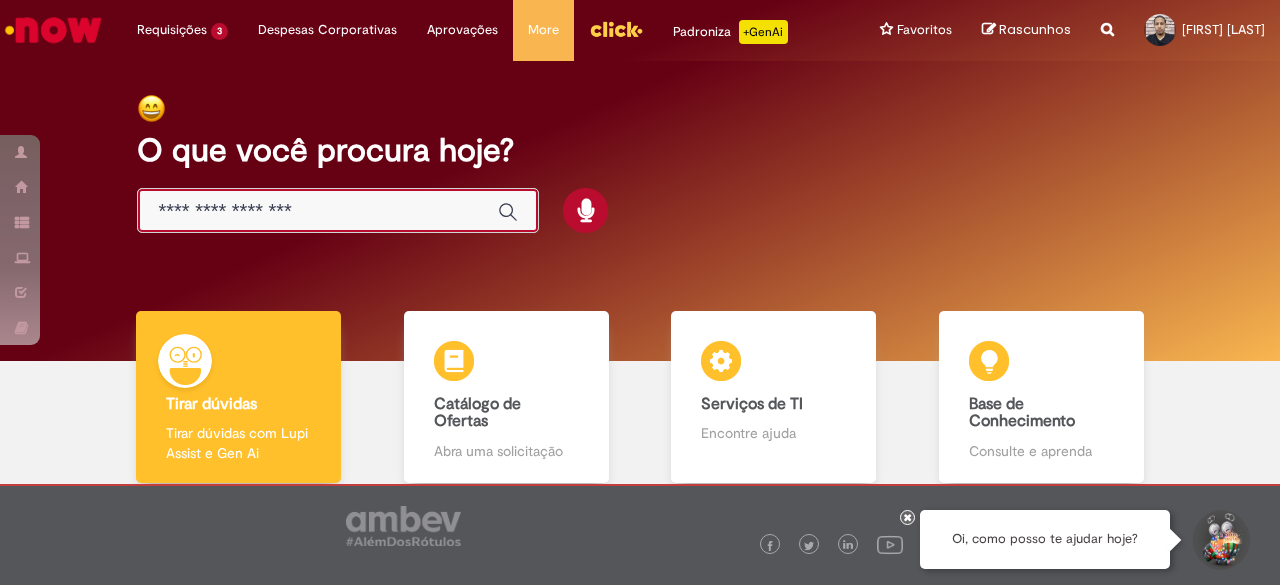 click at bounding box center [318, 211] 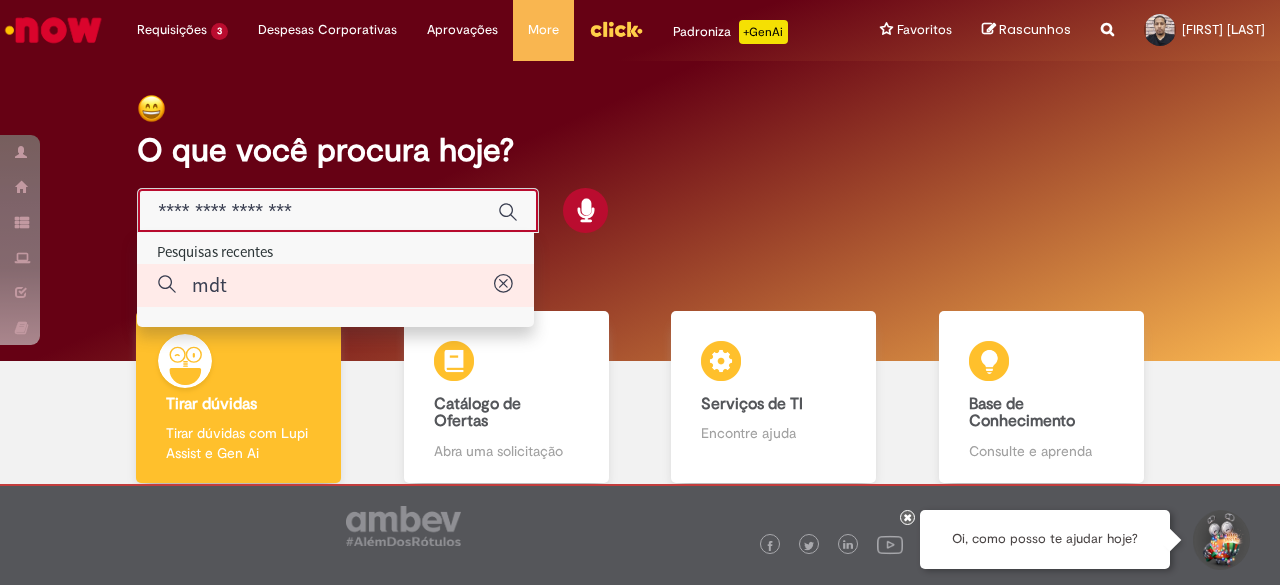 type on "***" 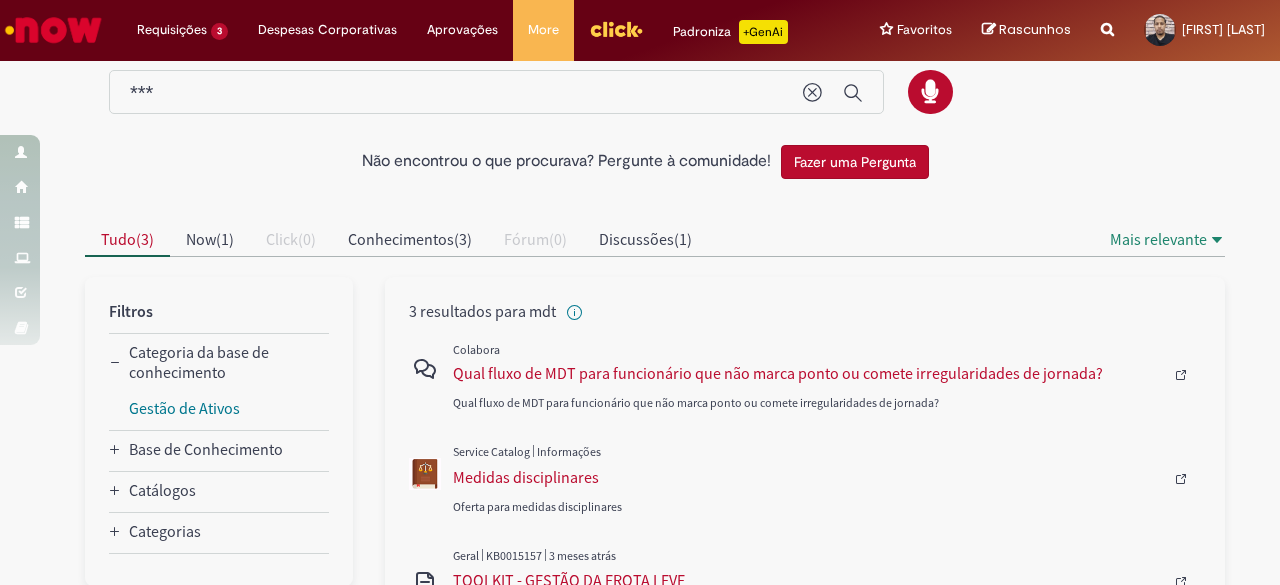 scroll, scrollTop: 40, scrollLeft: 0, axis: vertical 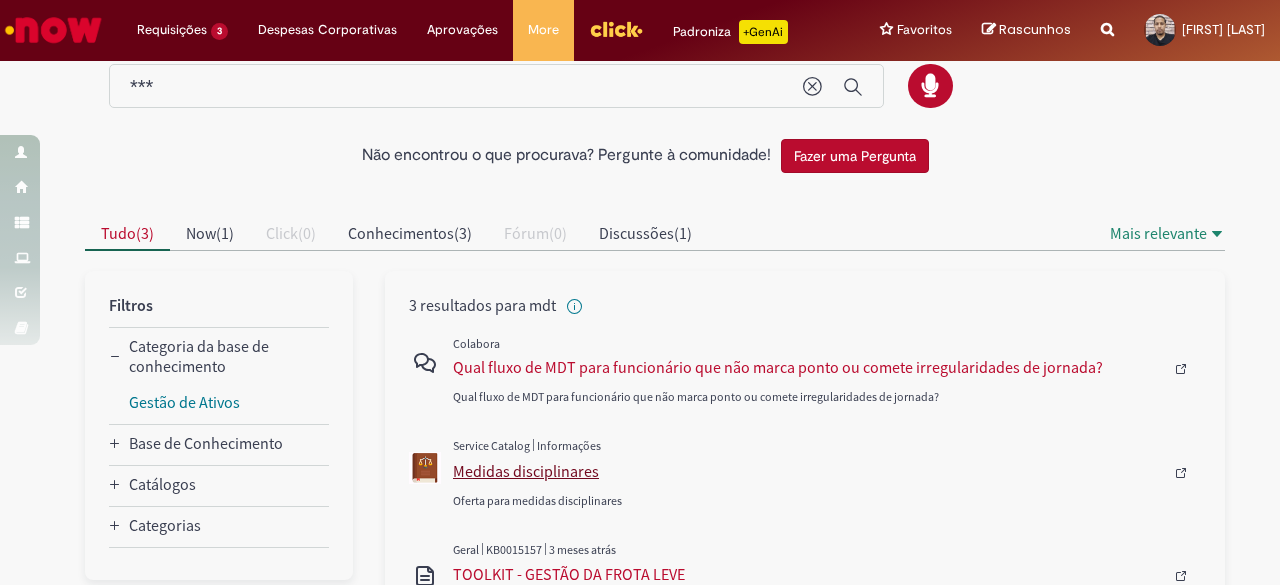 click on "Medidas disciplinares" at bounding box center [808, 471] 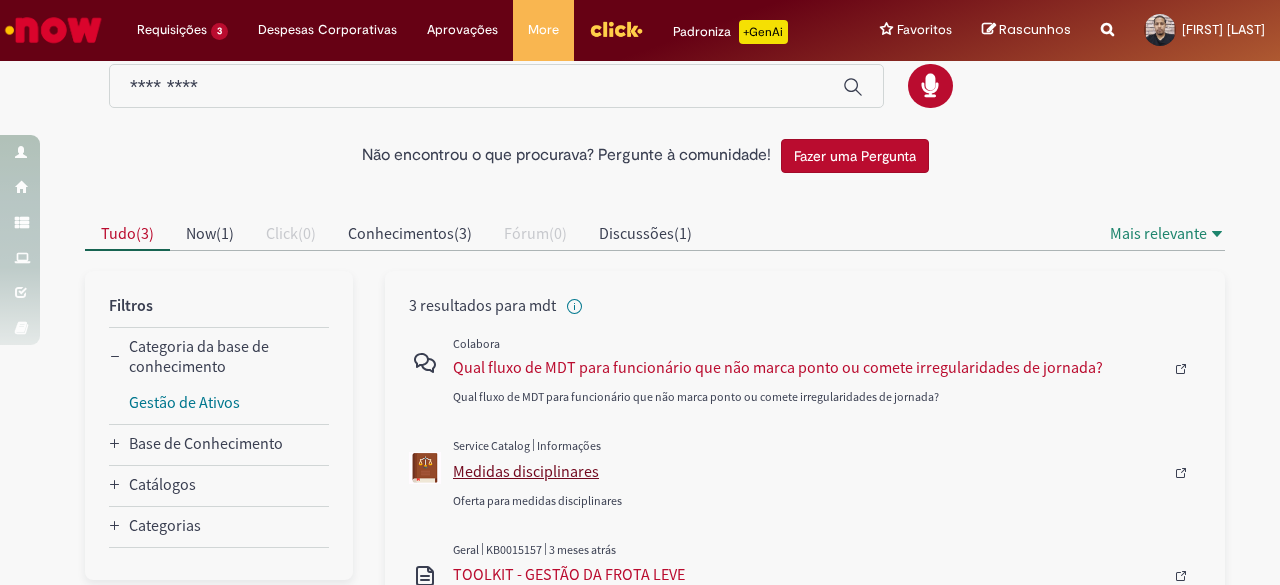 click on "Medidas disciplinares" at bounding box center (808, 471) 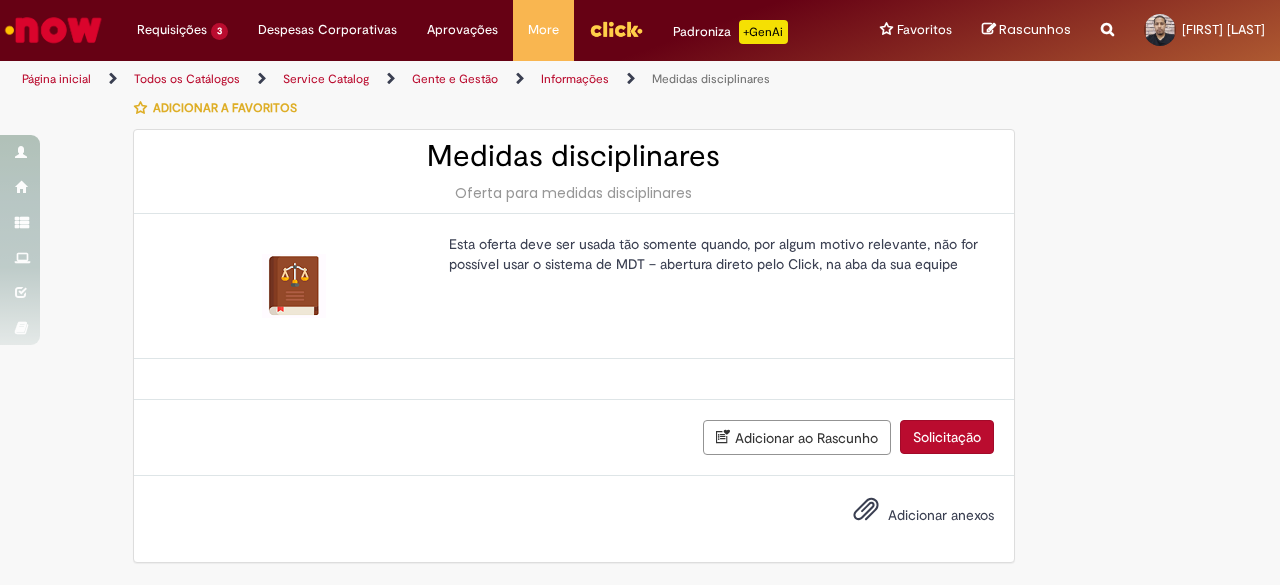 scroll, scrollTop: 0, scrollLeft: 0, axis: both 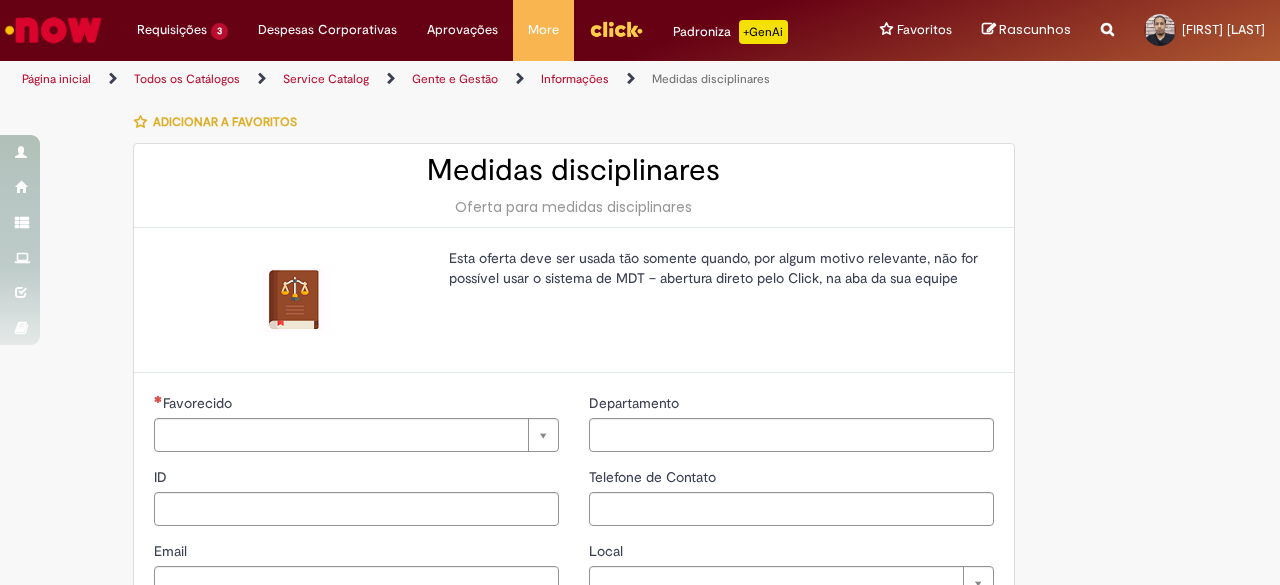 type on "********" 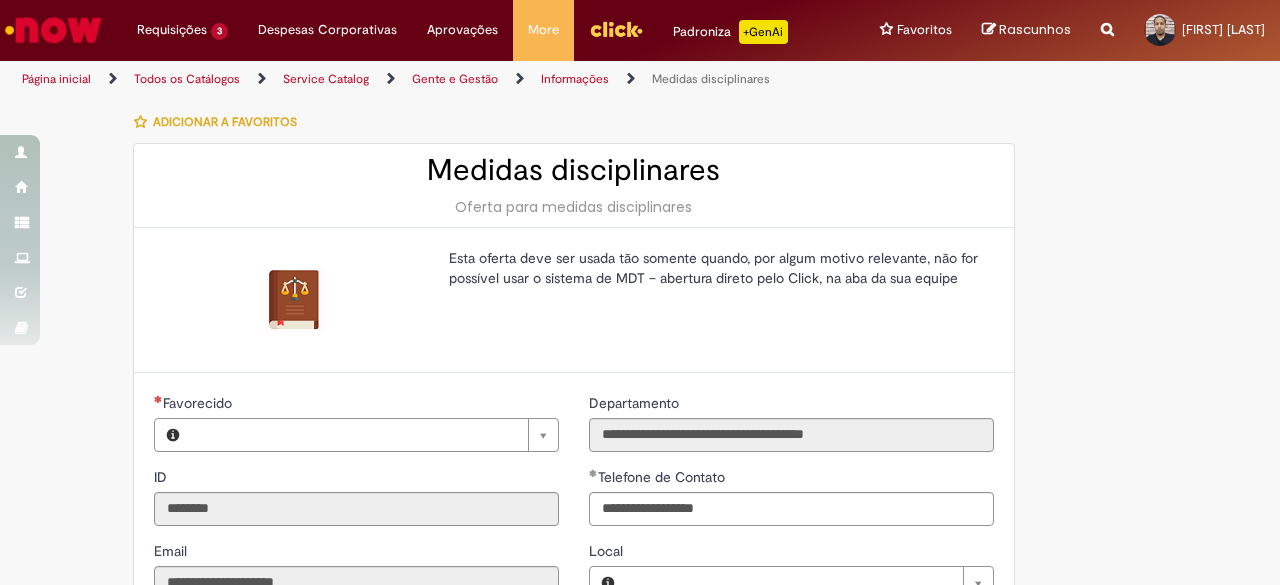 type on "**********" 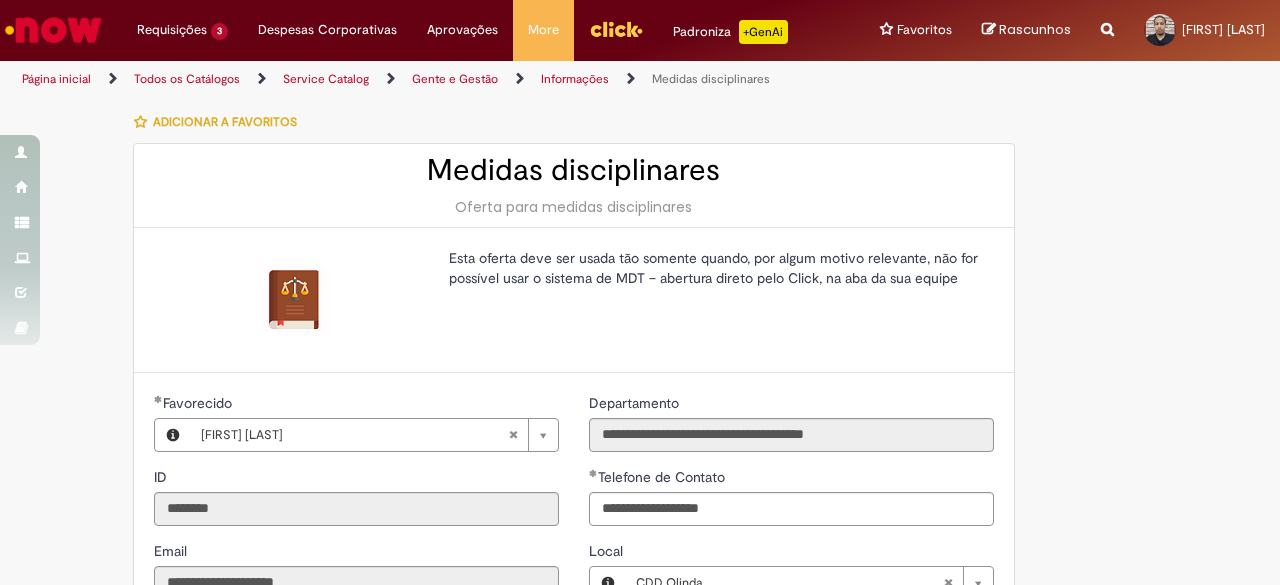 type on "**********" 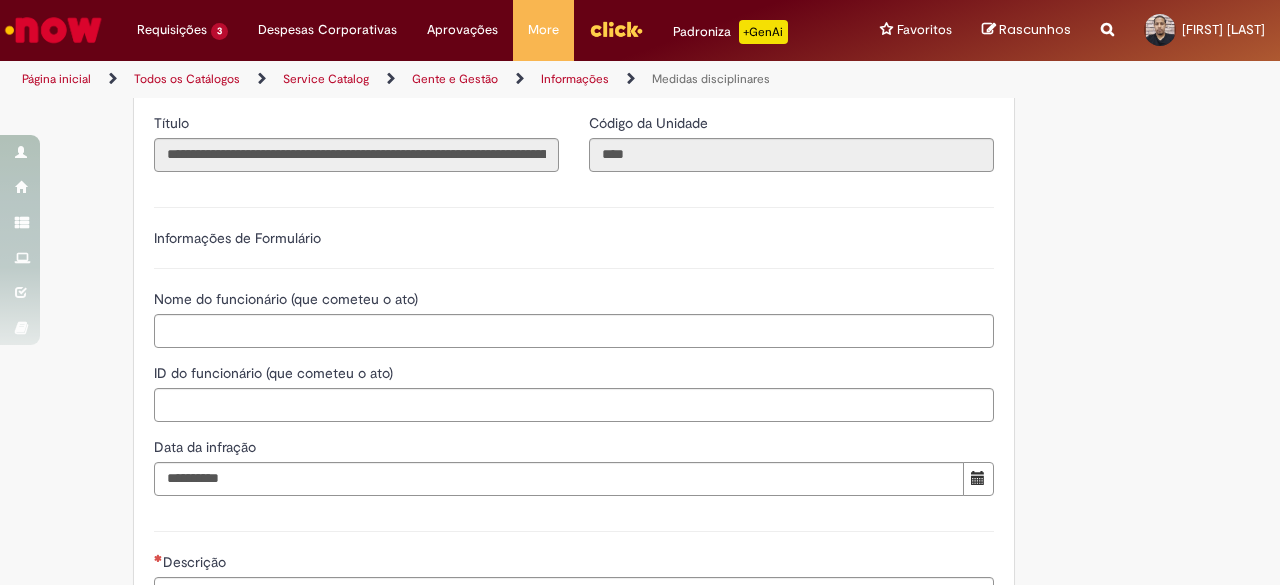 scroll, scrollTop: 520, scrollLeft: 0, axis: vertical 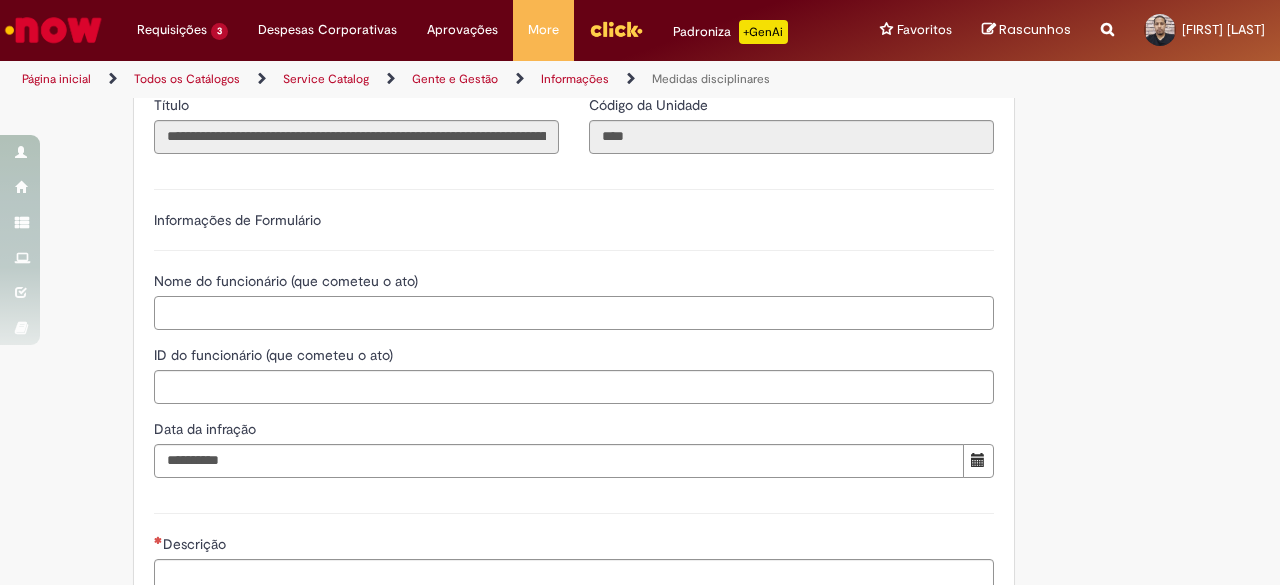 click on "Nome do funcionário (que cometeu o ato)" at bounding box center [574, 313] 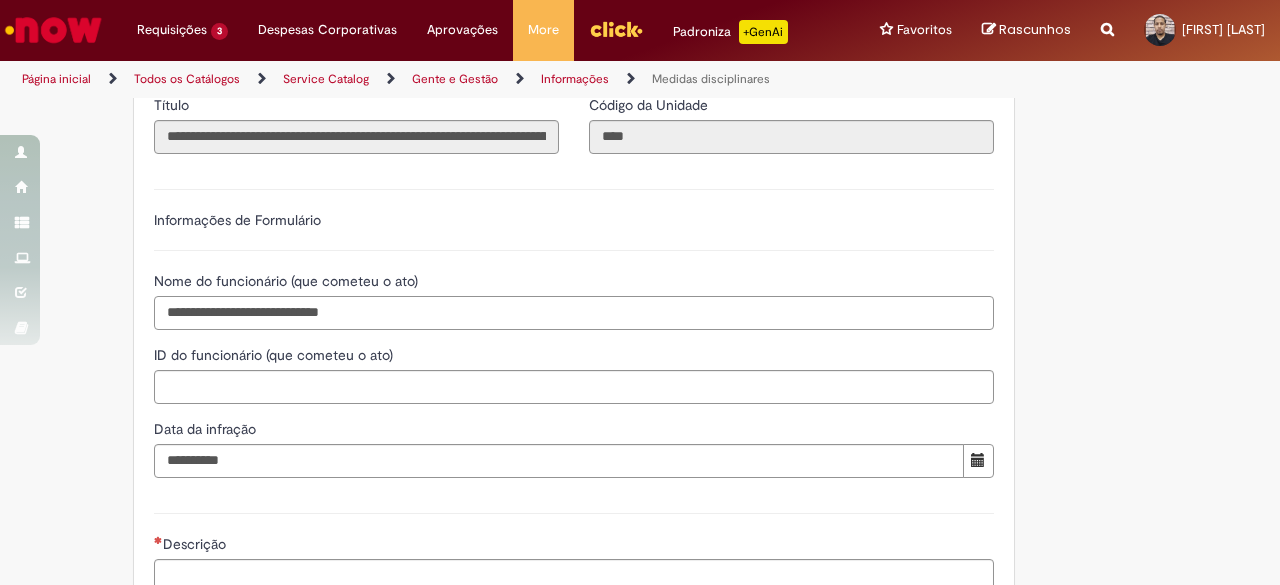 type on "**********" 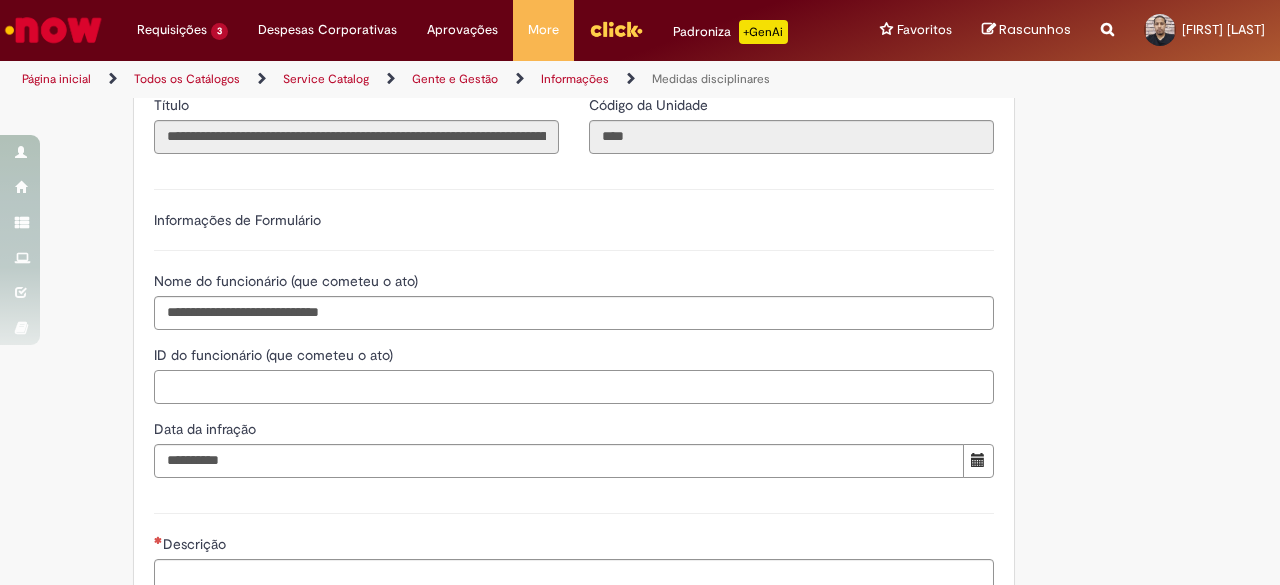 click on "ID do funcionário (que cometeu o ato)" at bounding box center [574, 387] 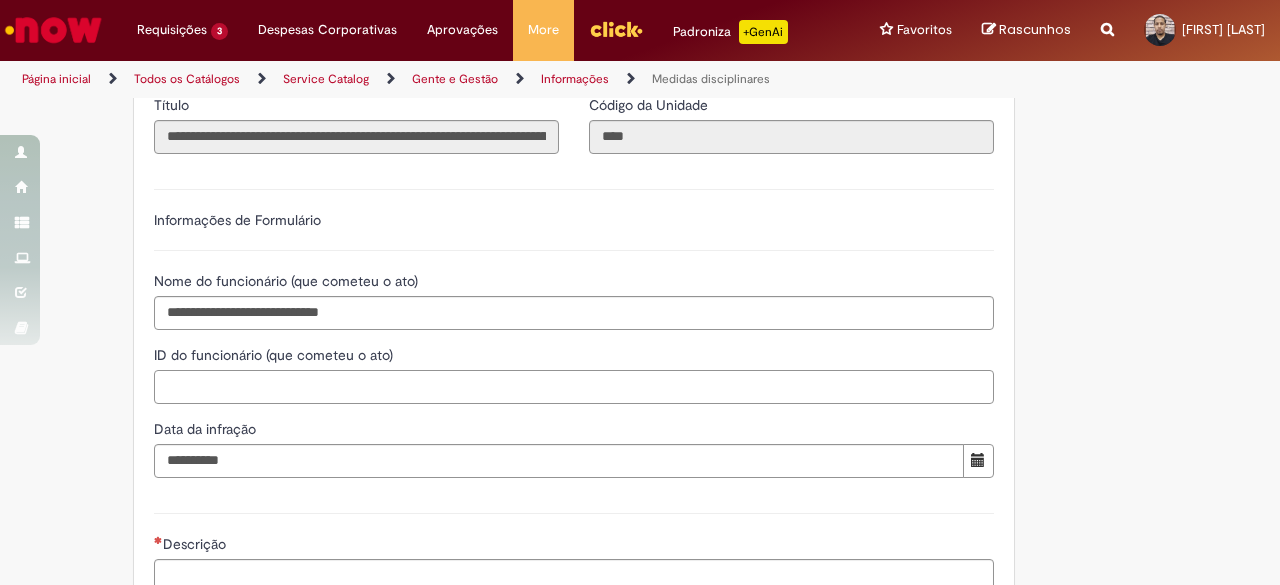 click on "ID do funcionário (que cometeu o ato)" at bounding box center [574, 387] 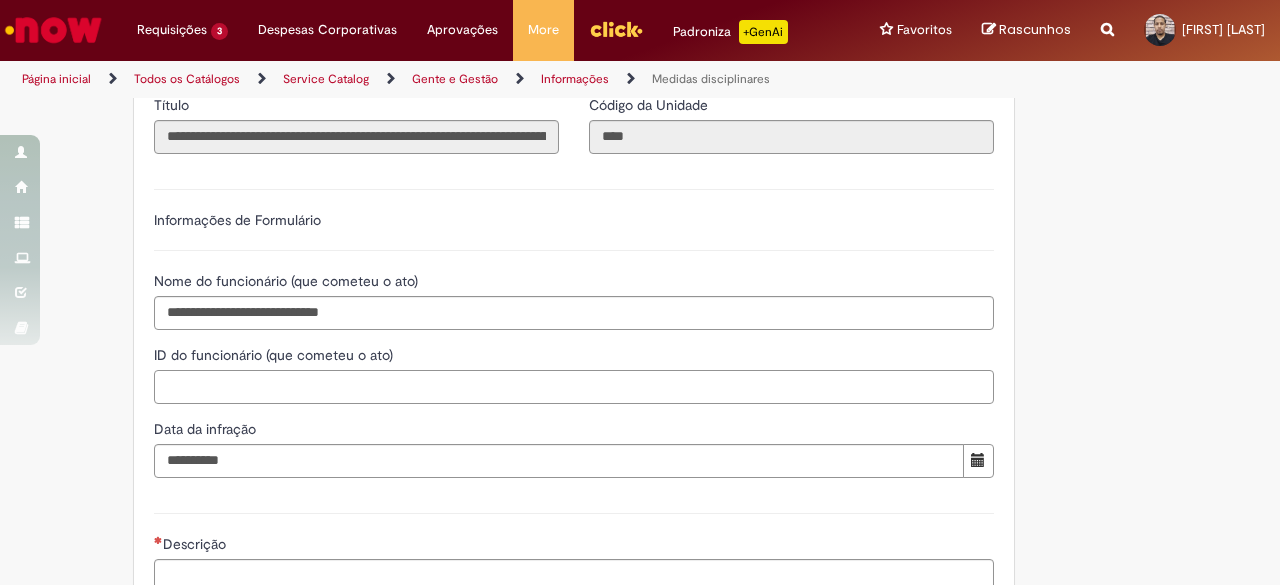 paste on "********" 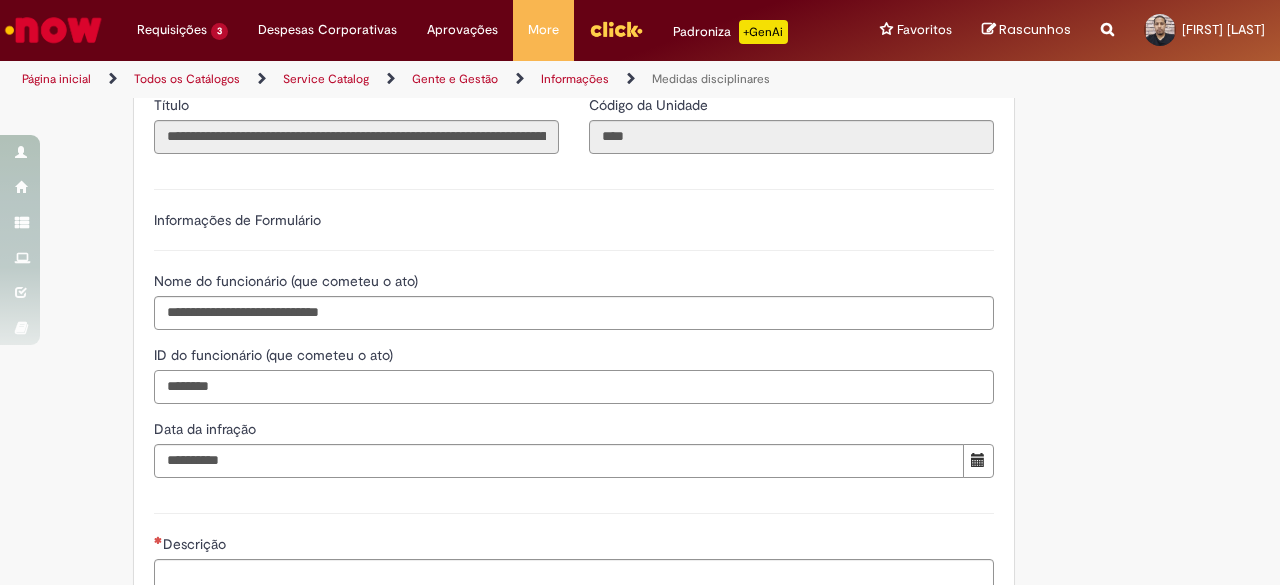 click on "********" at bounding box center [574, 387] 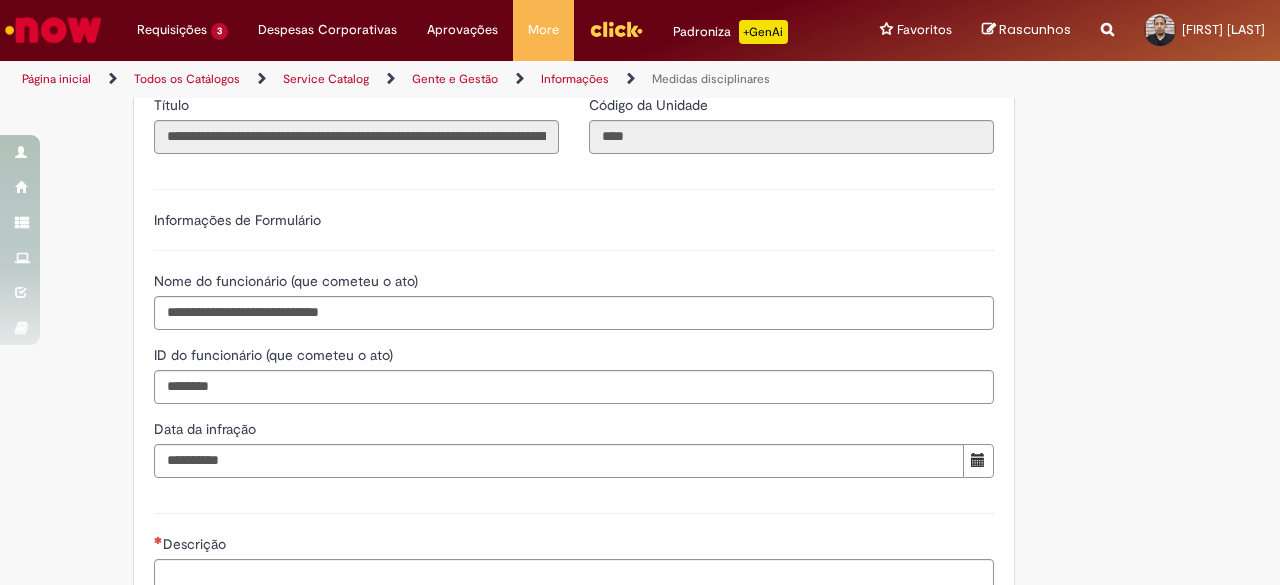 click on "**********" at bounding box center (574, 331) 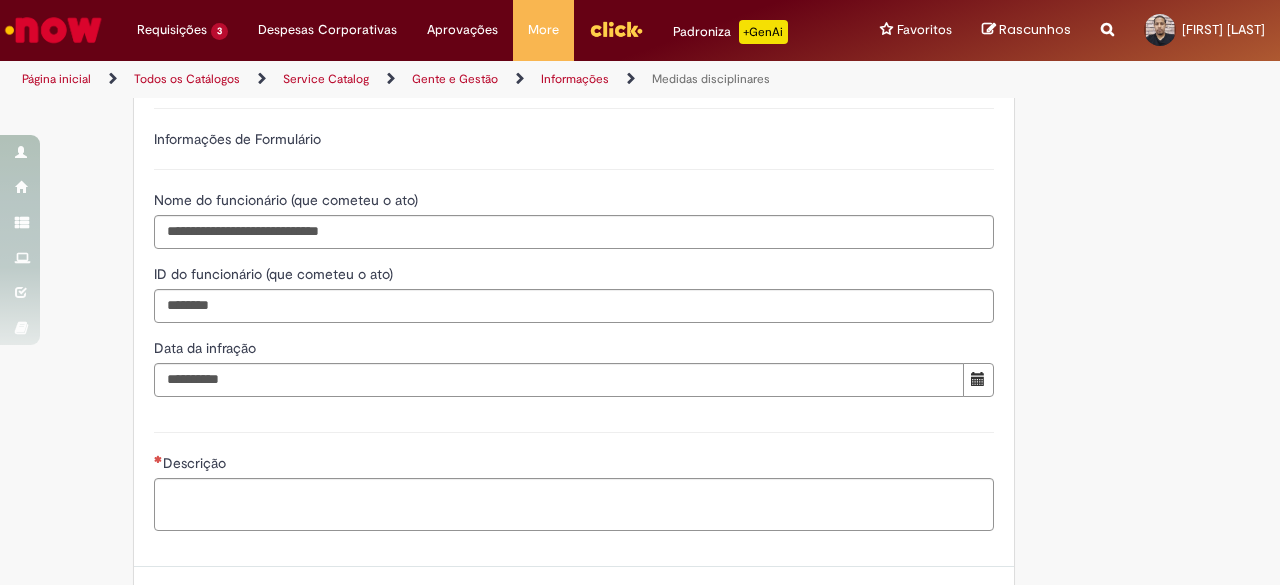 scroll, scrollTop: 640, scrollLeft: 0, axis: vertical 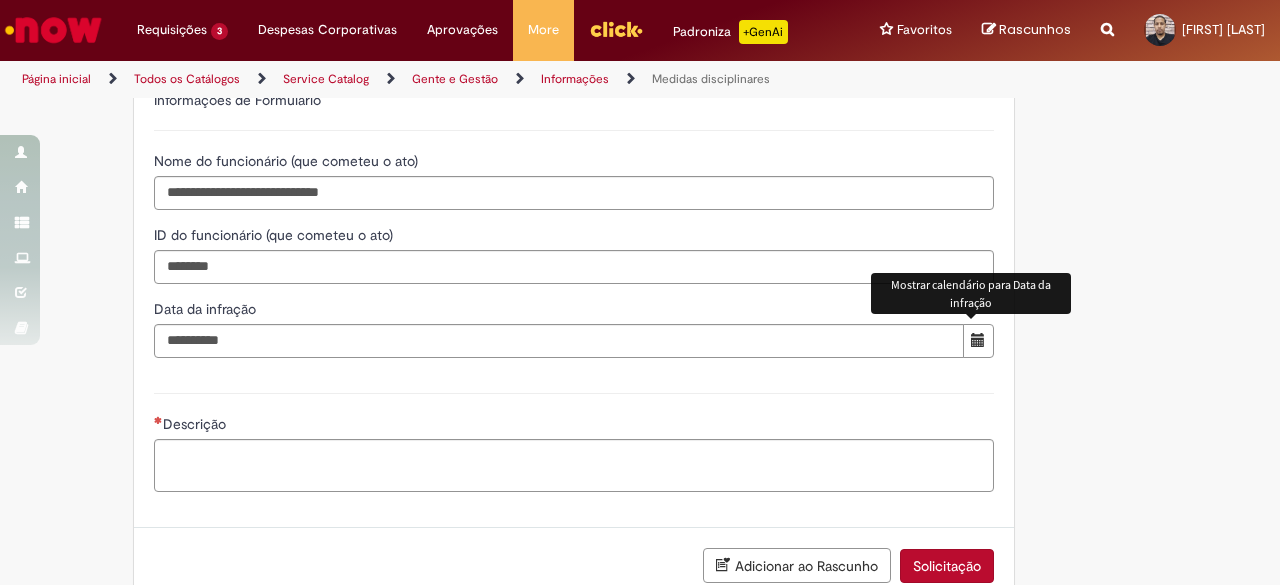 click at bounding box center (978, 340) 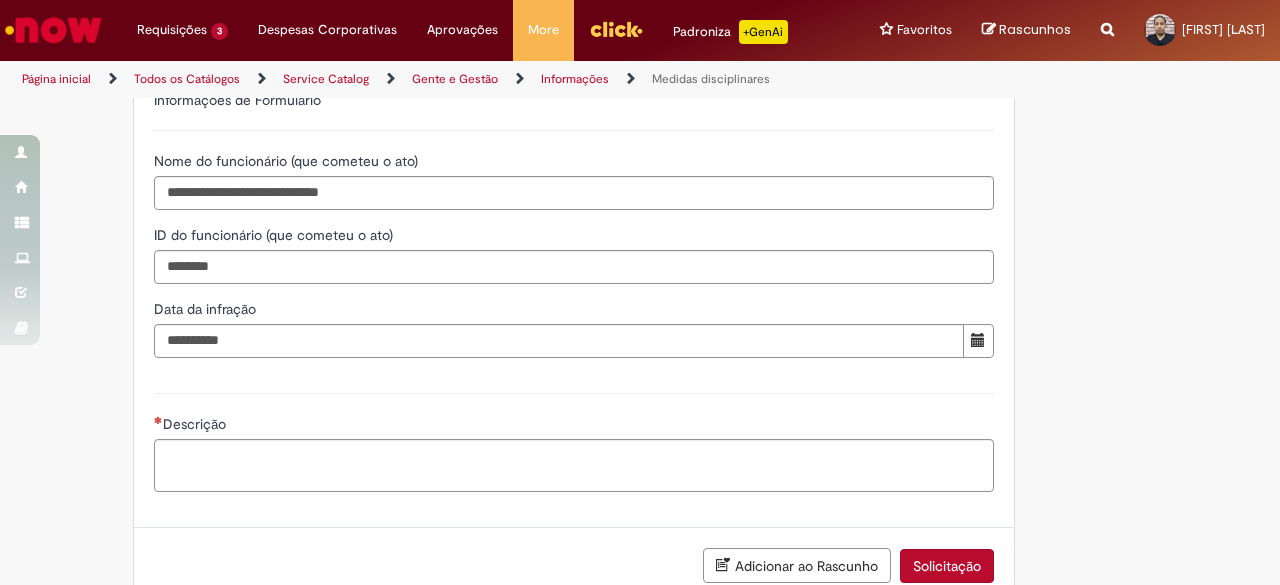 click on "**********" at bounding box center [640, 86] 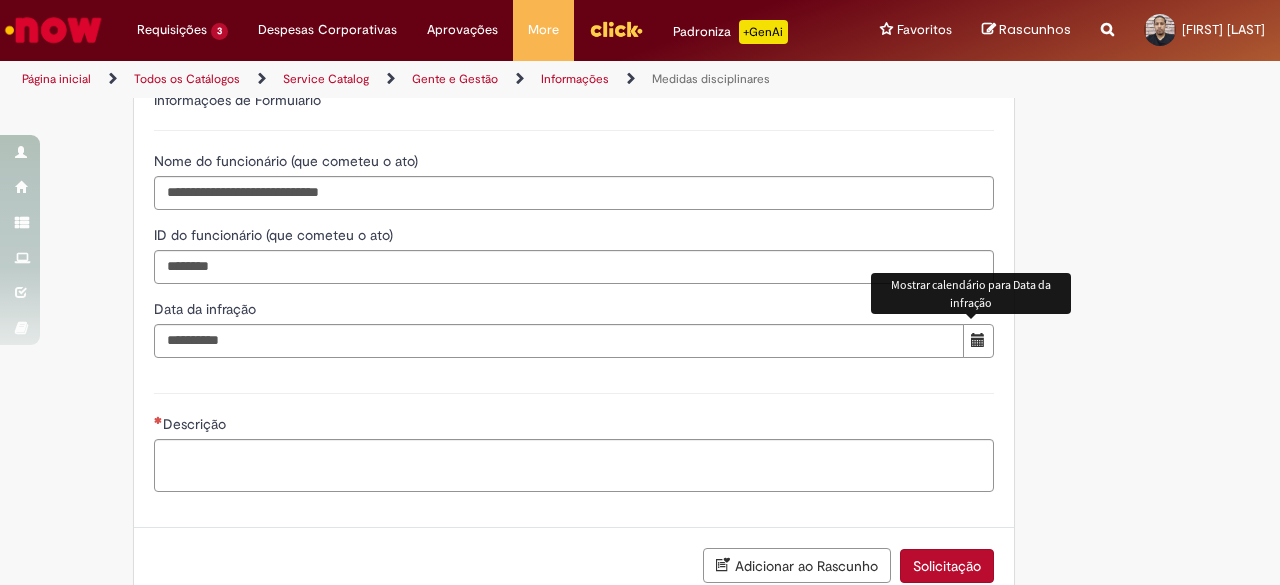 click at bounding box center [978, 340] 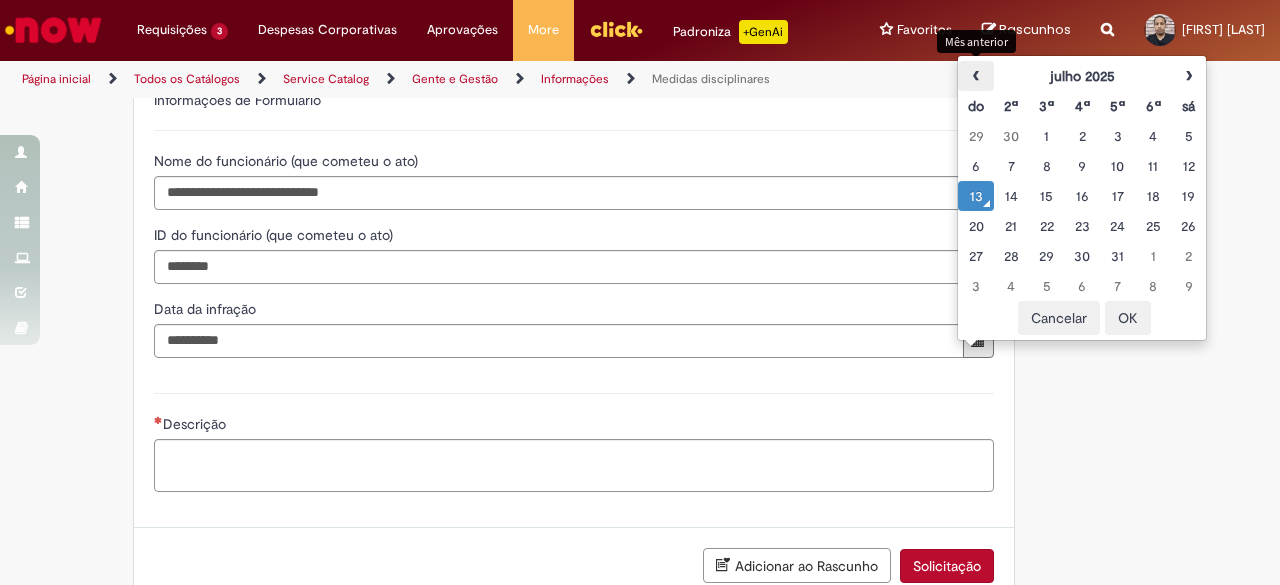 click on "‹" at bounding box center (975, 76) 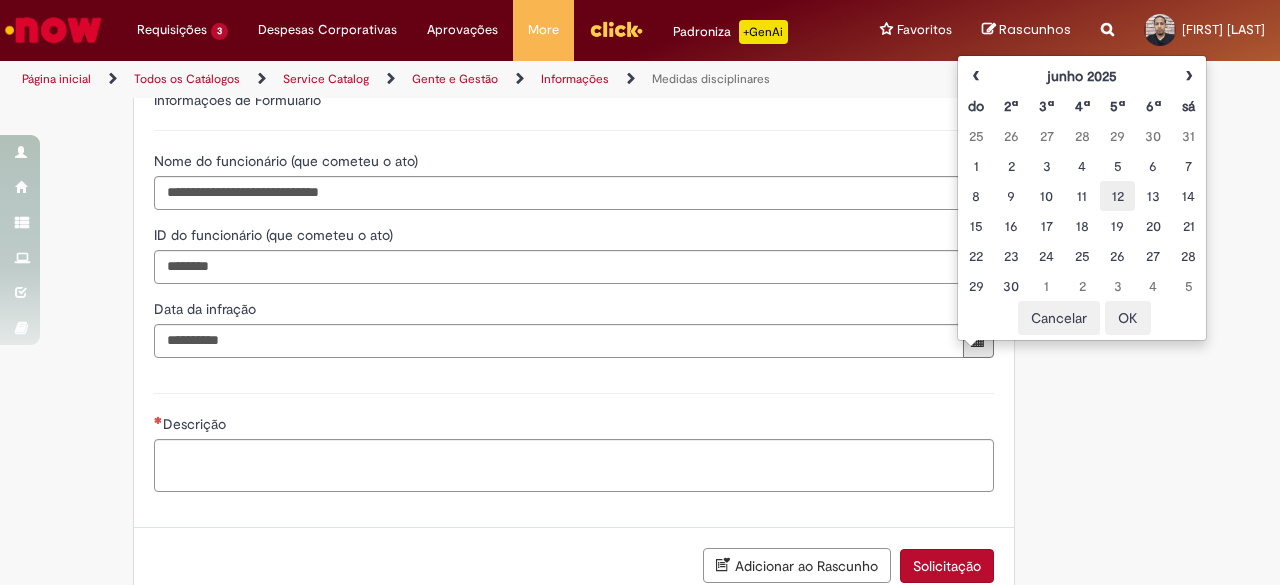click on "12" at bounding box center (1117, 196) 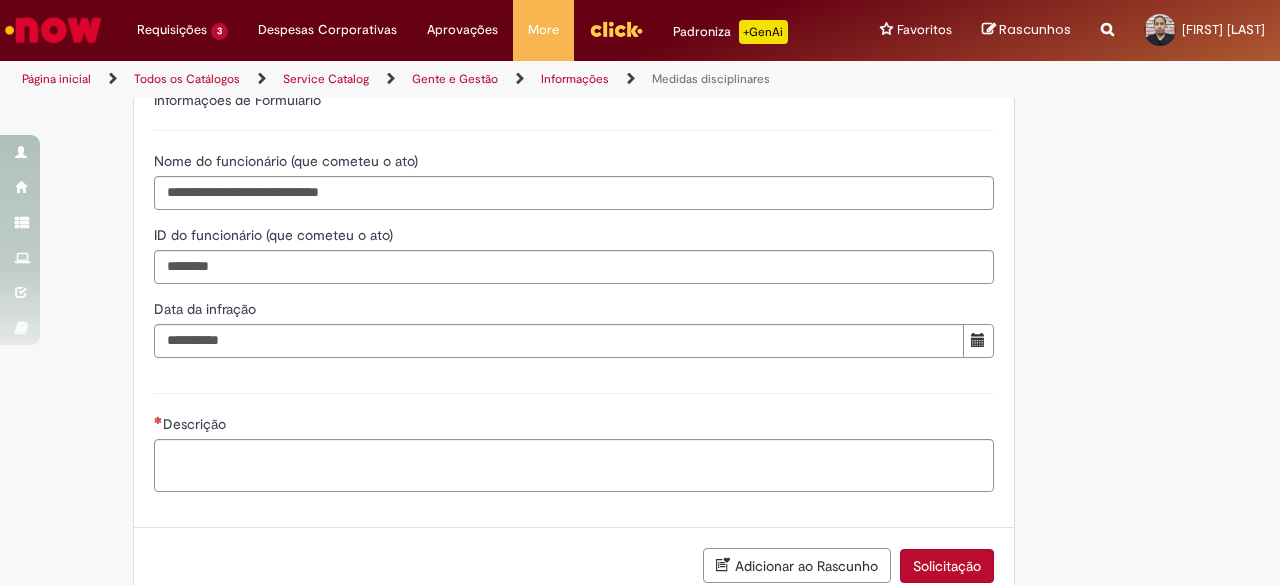 click on "Descrição" at bounding box center (574, 440) 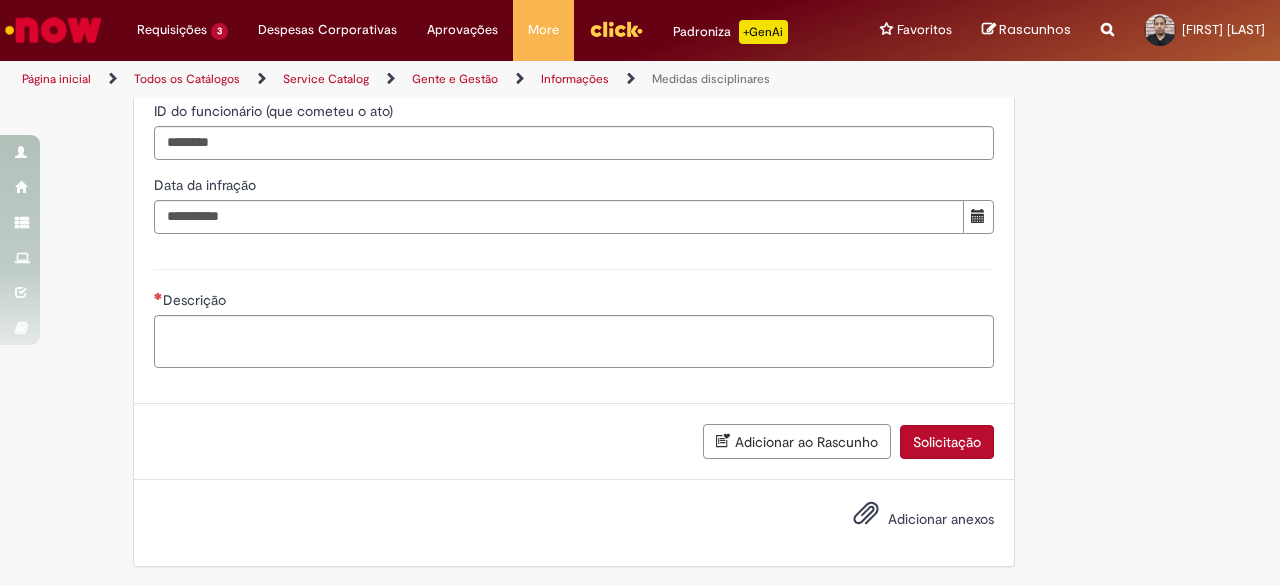 scroll, scrollTop: 781, scrollLeft: 0, axis: vertical 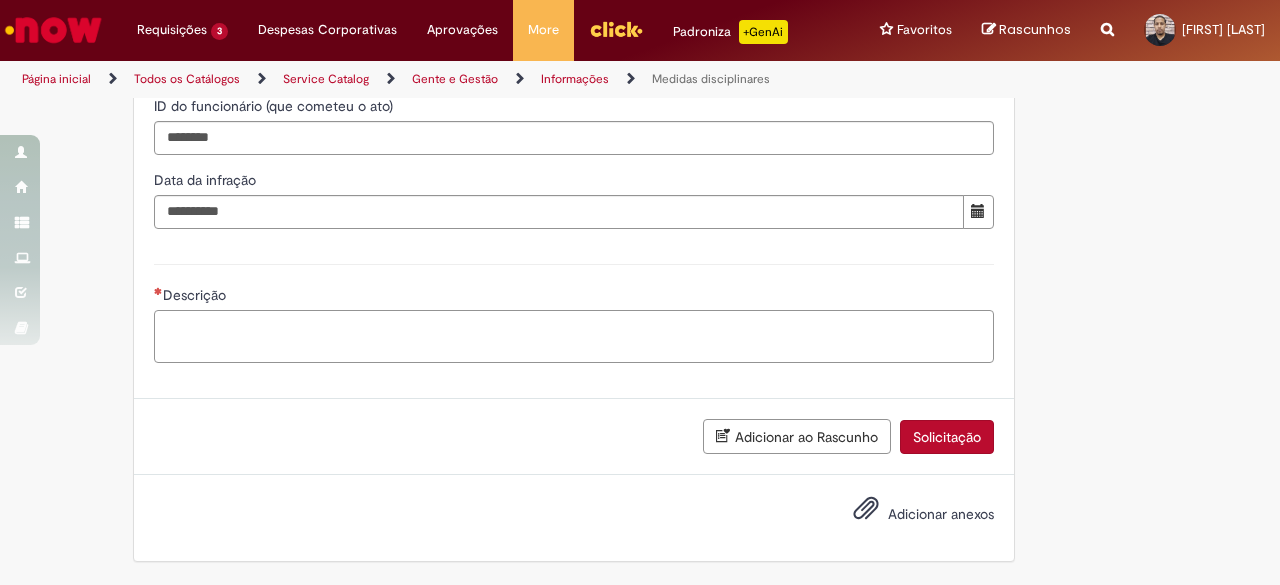 click on "Descrição" at bounding box center (574, 336) 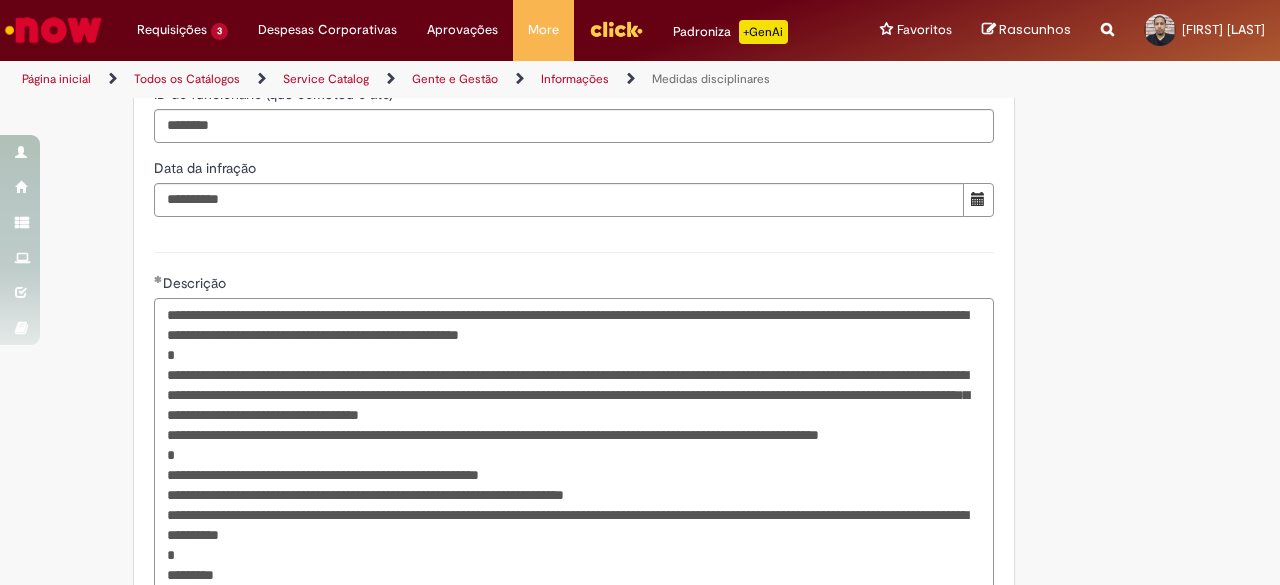 scroll, scrollTop: 874, scrollLeft: 0, axis: vertical 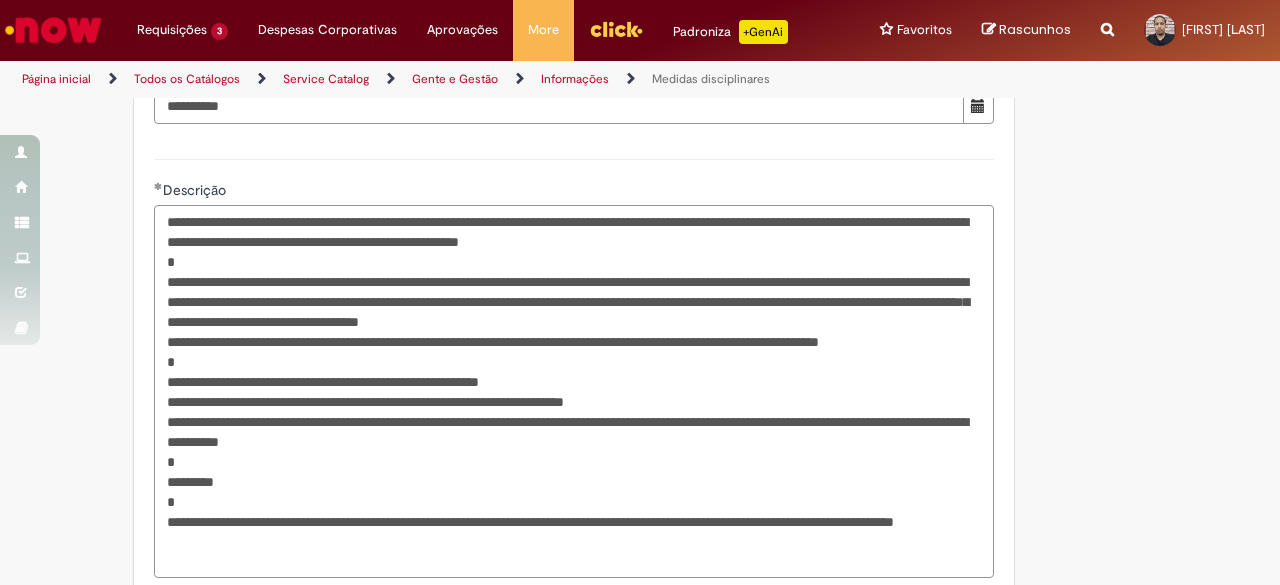 type on "**********" 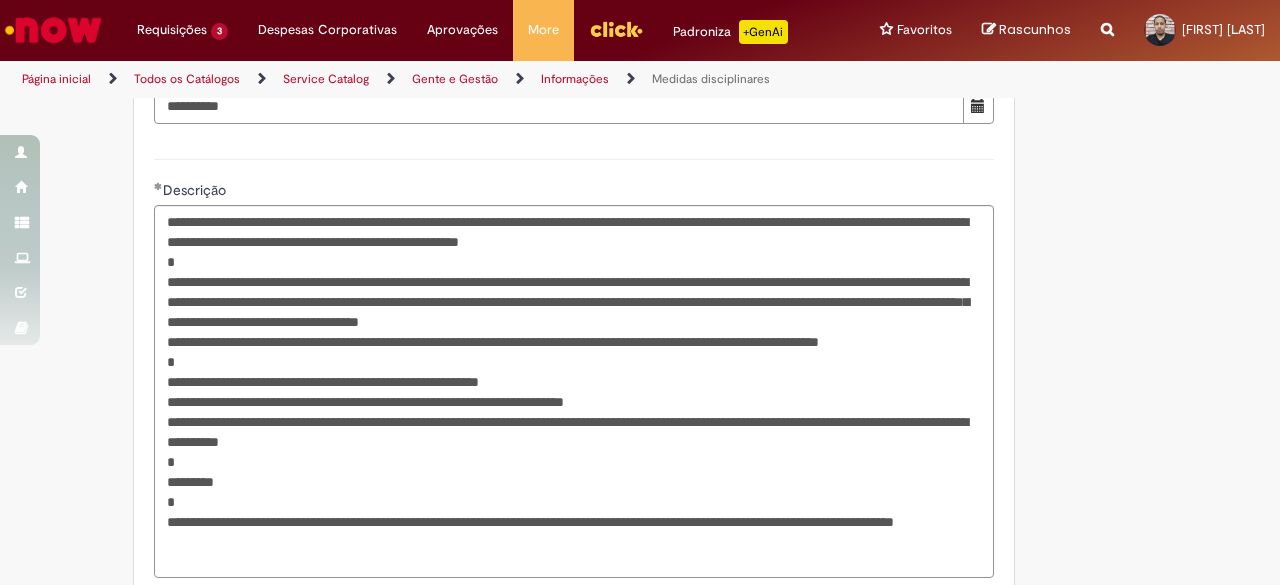 click on "**********" at bounding box center [542, 12] 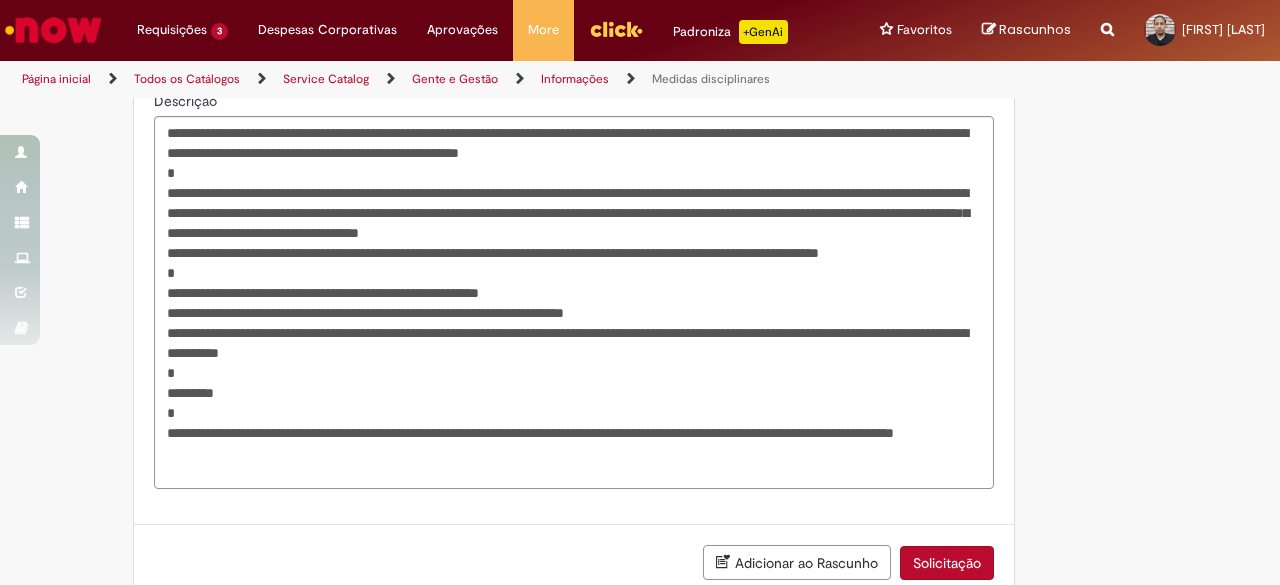 scroll, scrollTop: 994, scrollLeft: 0, axis: vertical 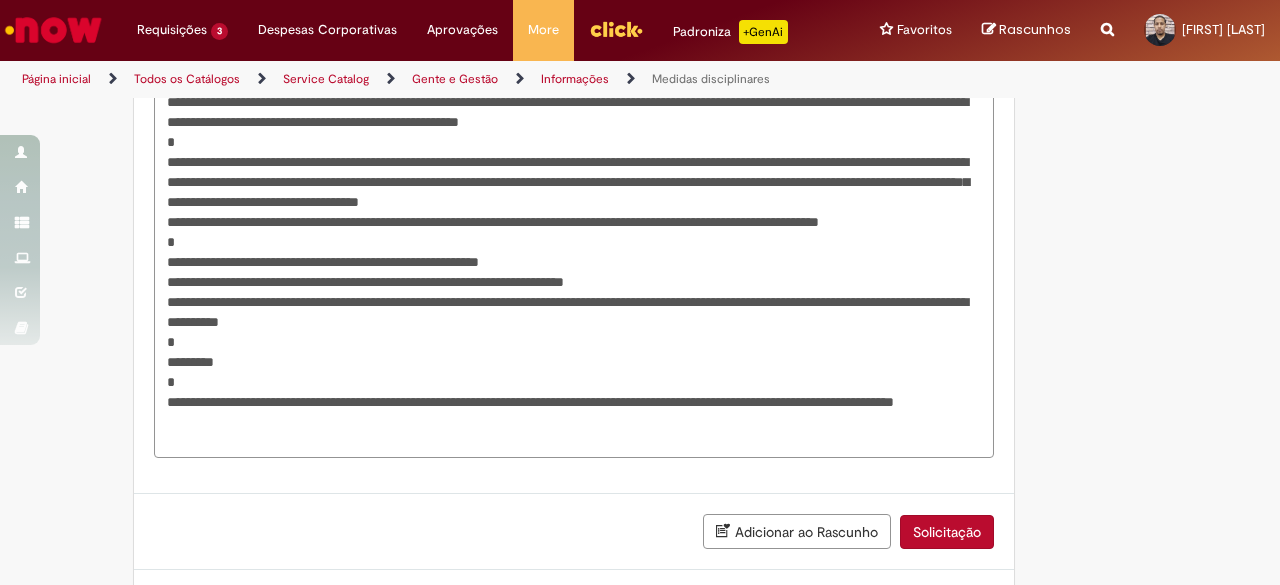 click on "**********" at bounding box center [574, -64] 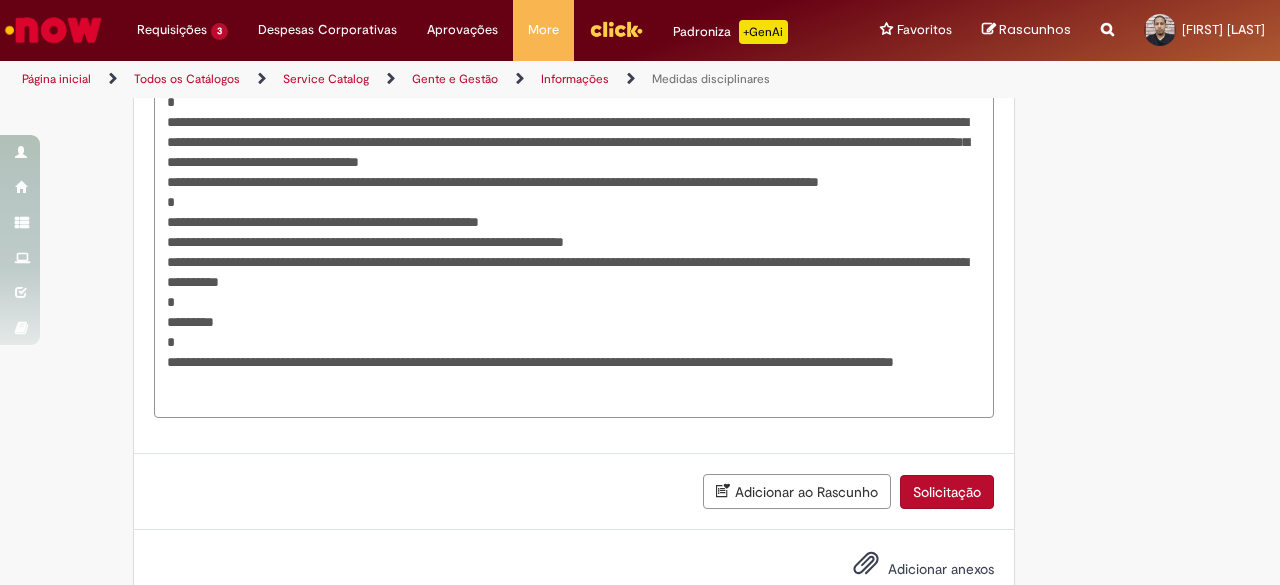 scroll, scrollTop: 1101, scrollLeft: 0, axis: vertical 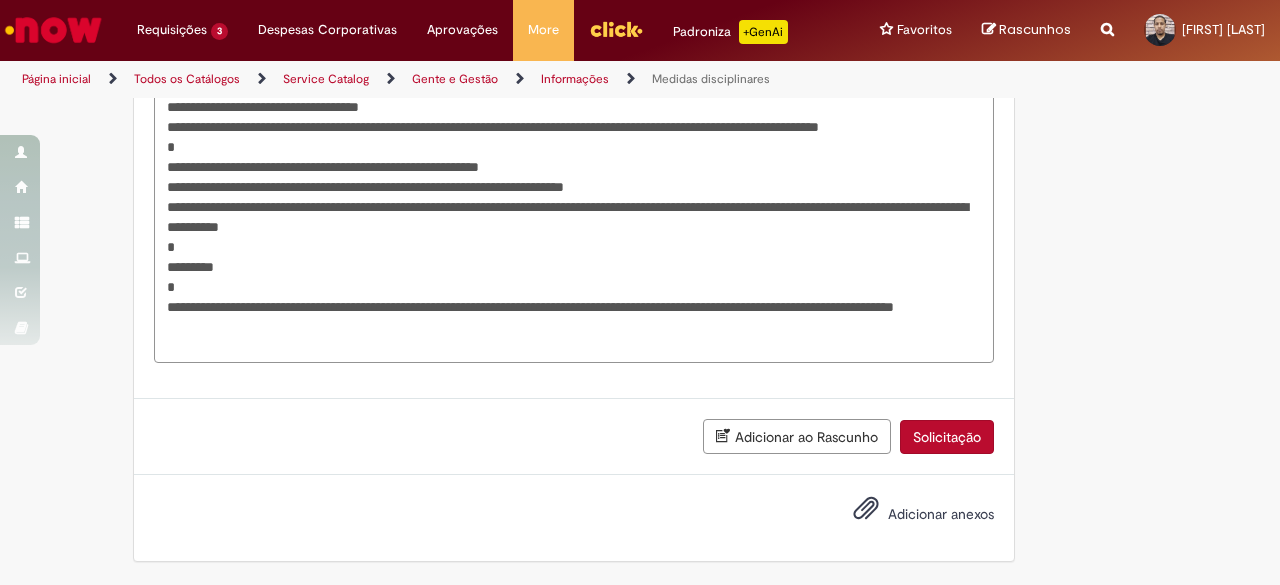 click on "Adicionar anexos" at bounding box center (941, 514) 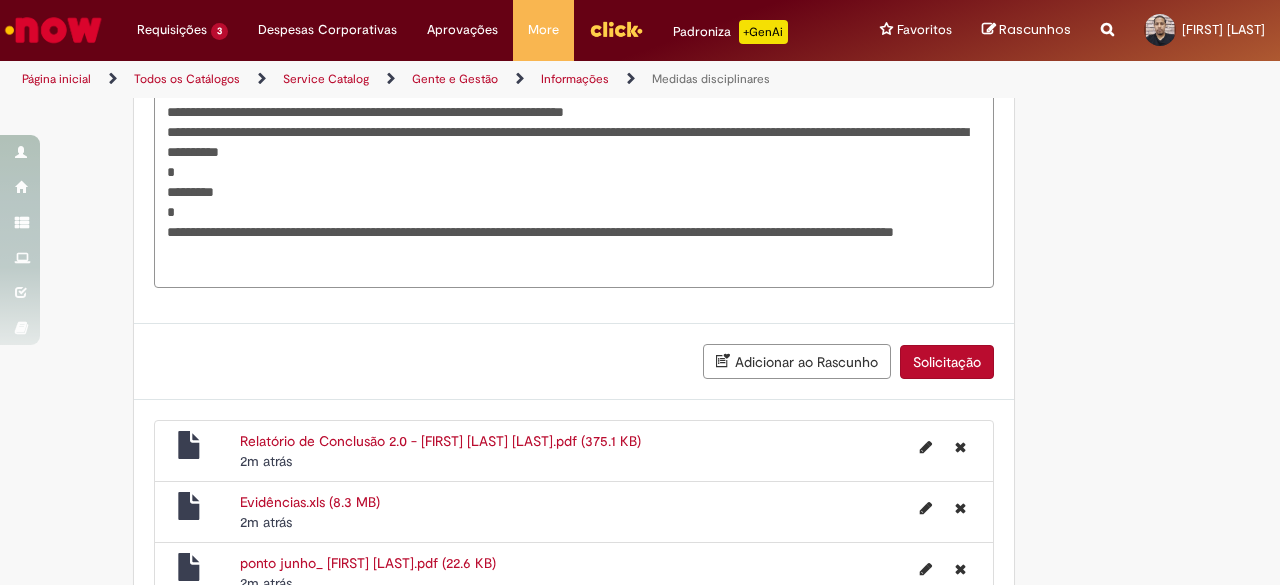 scroll, scrollTop: 1753, scrollLeft: 0, axis: vertical 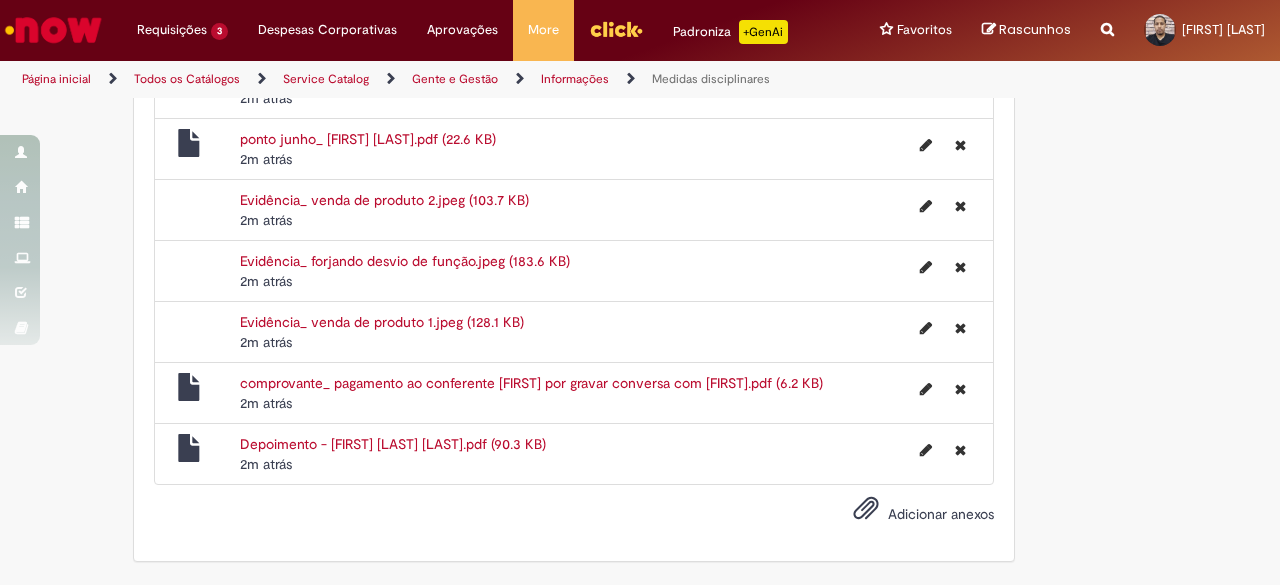 drag, startPoint x: 1216, startPoint y: 584, endPoint x: 1214, endPoint y: 545, distance: 39.051247 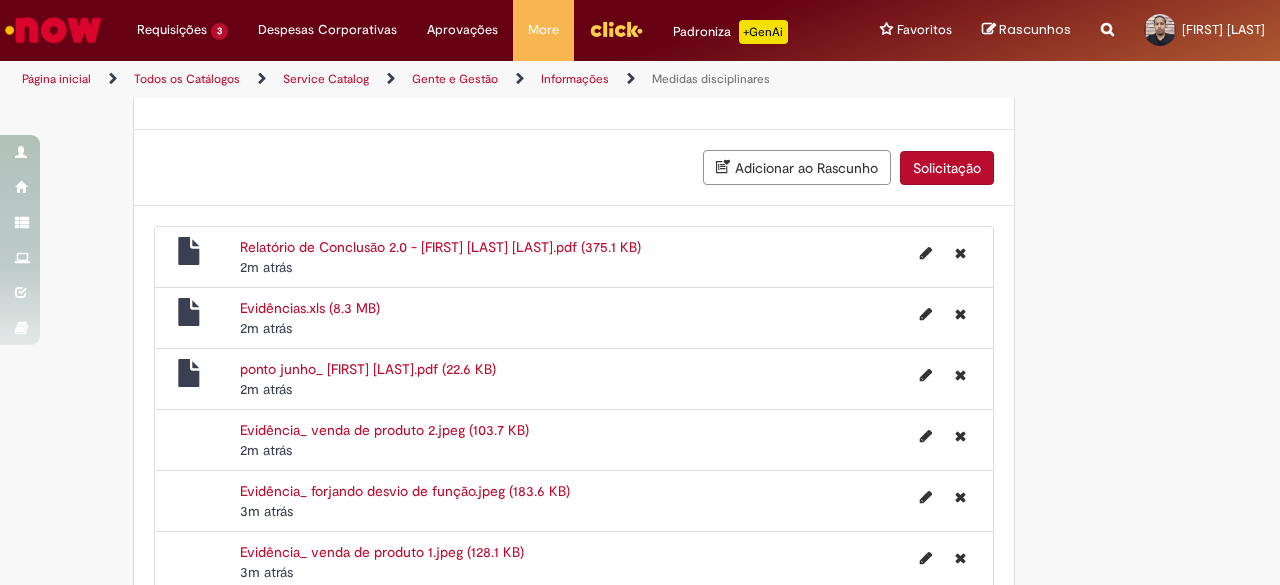 scroll, scrollTop: 1232, scrollLeft: 0, axis: vertical 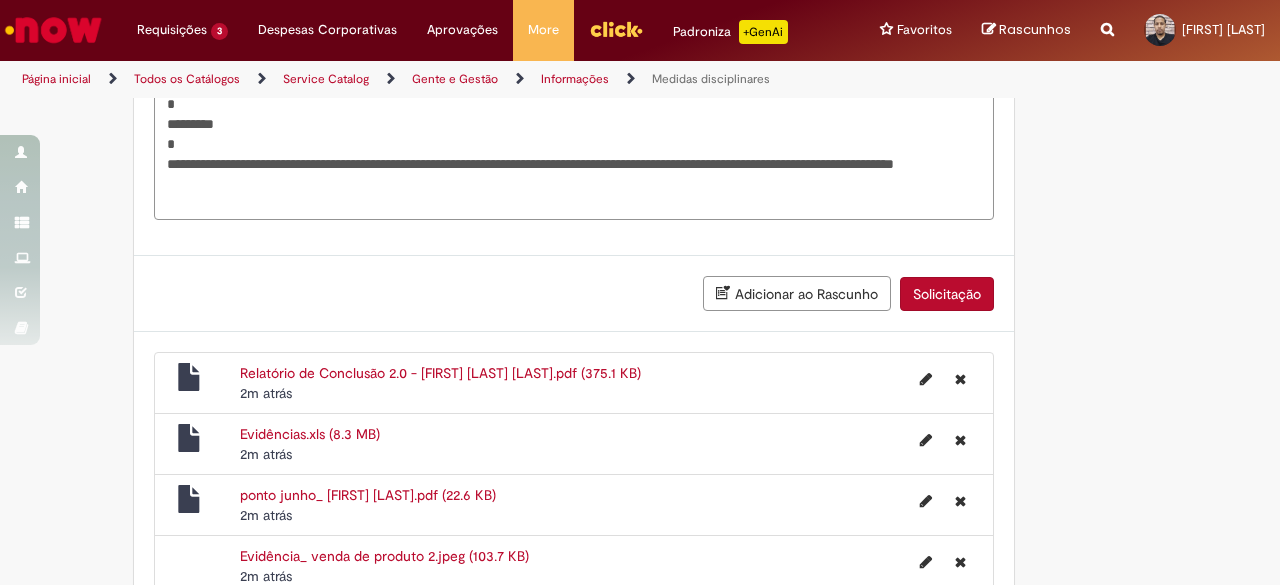 click on "Solicitação" at bounding box center [947, 294] 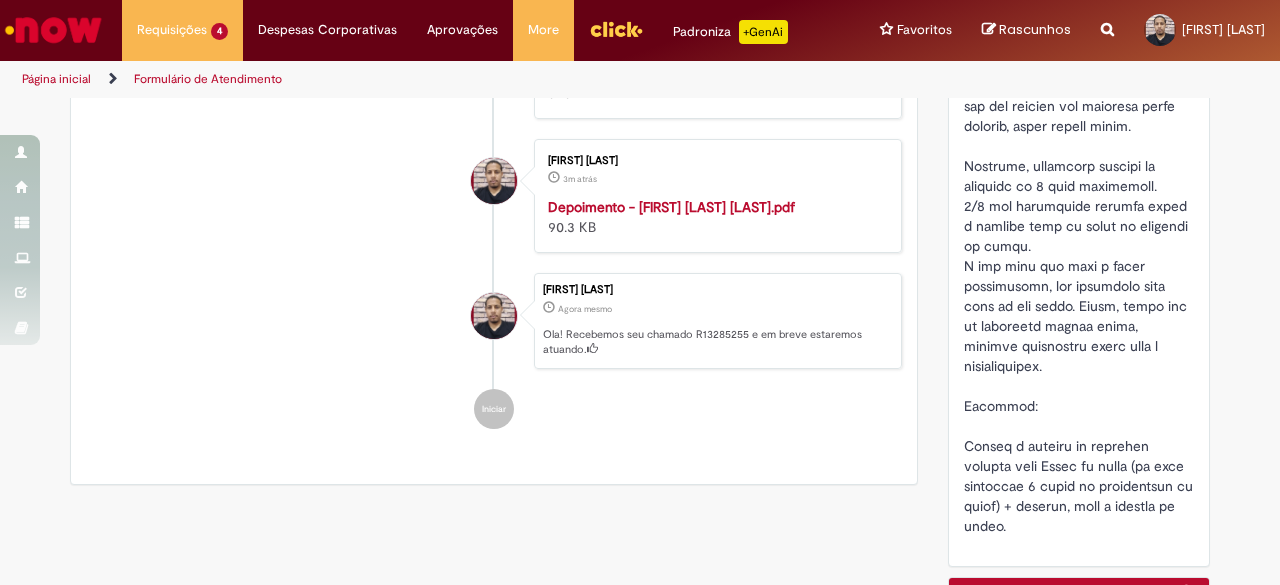 scroll, scrollTop: 0, scrollLeft: 0, axis: both 